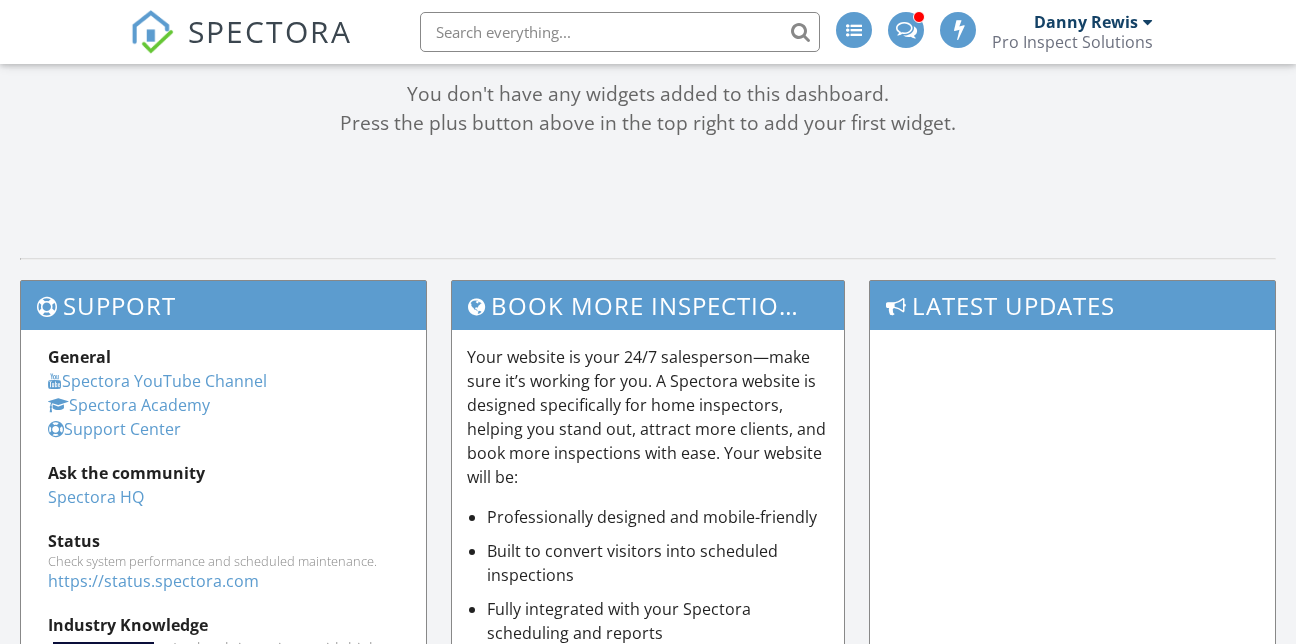 scroll, scrollTop: 402, scrollLeft: 0, axis: vertical 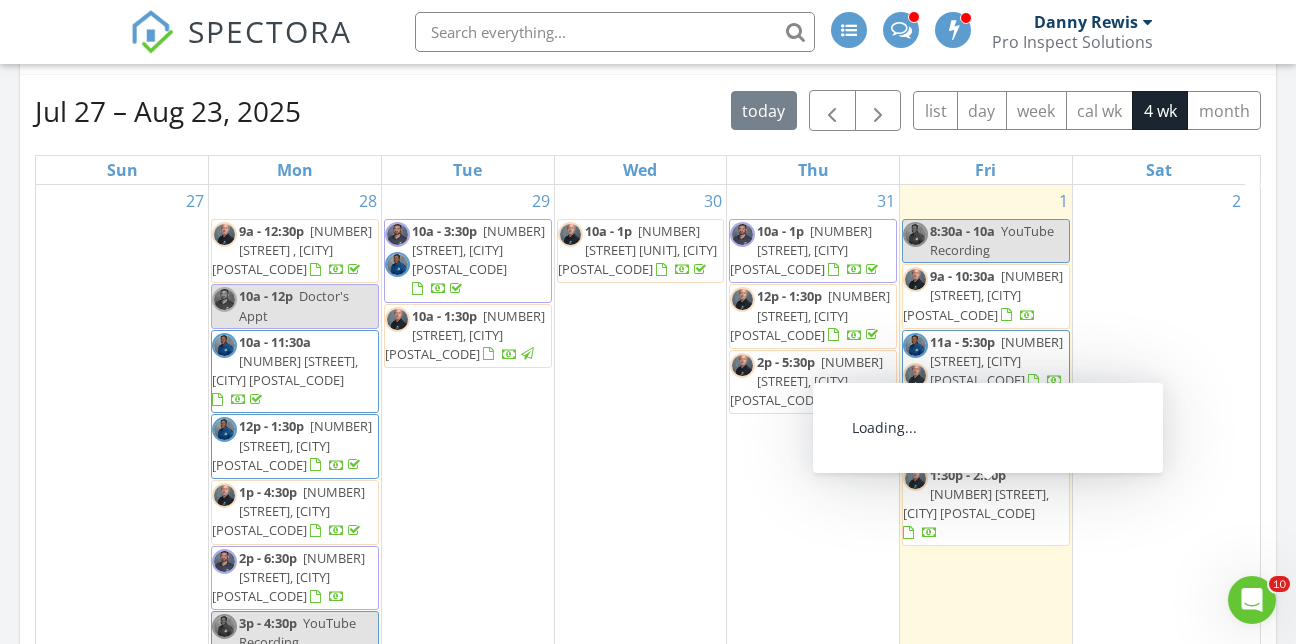 click on "1833 Boone Frost Wy, Sanford 32771" at bounding box center (976, 503) 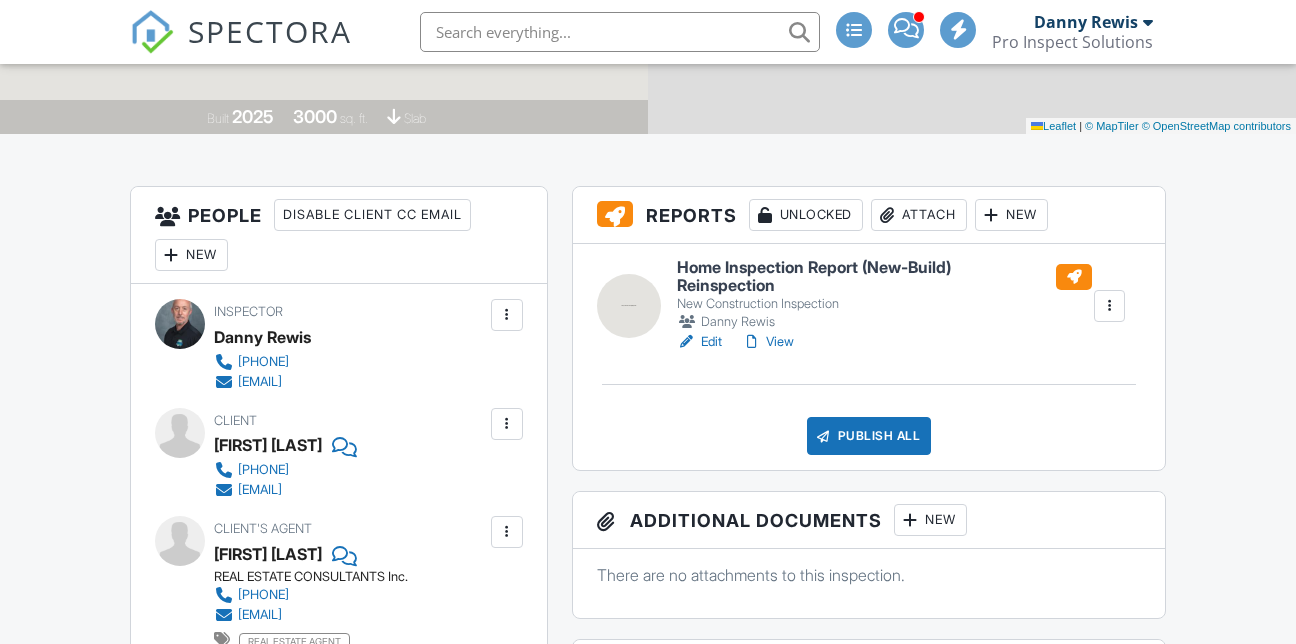 scroll, scrollTop: 200, scrollLeft: 0, axis: vertical 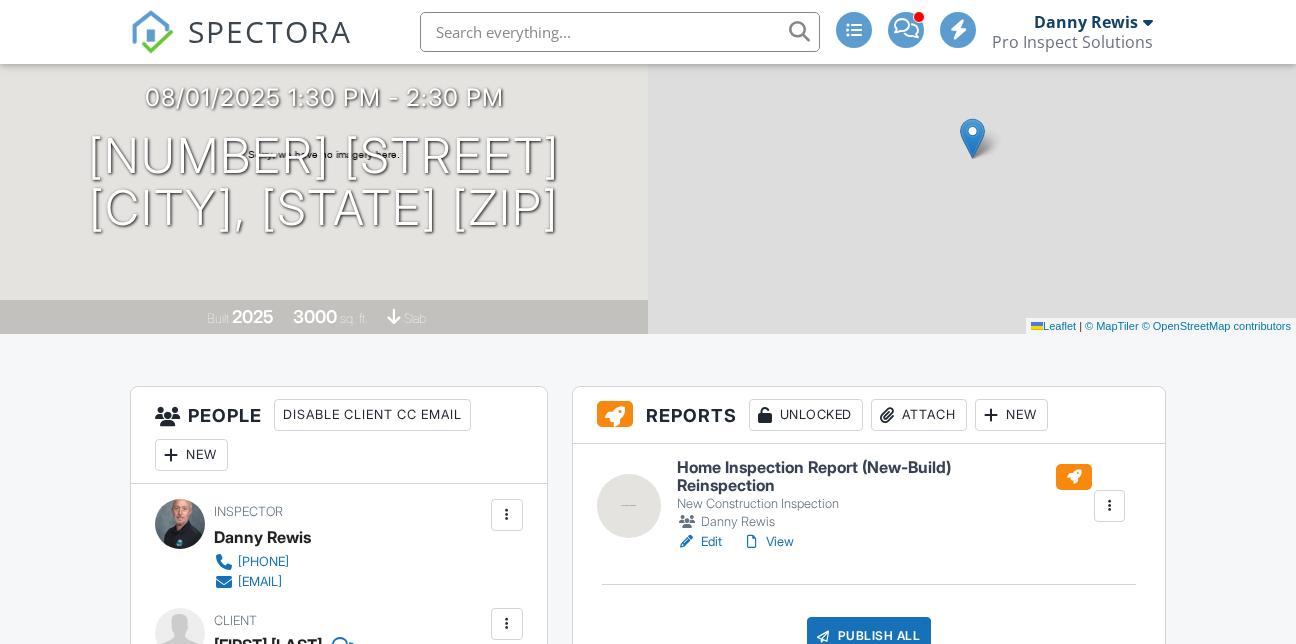 click on "Home Inspection Report (New-Build) Reinspection" at bounding box center [884, 476] 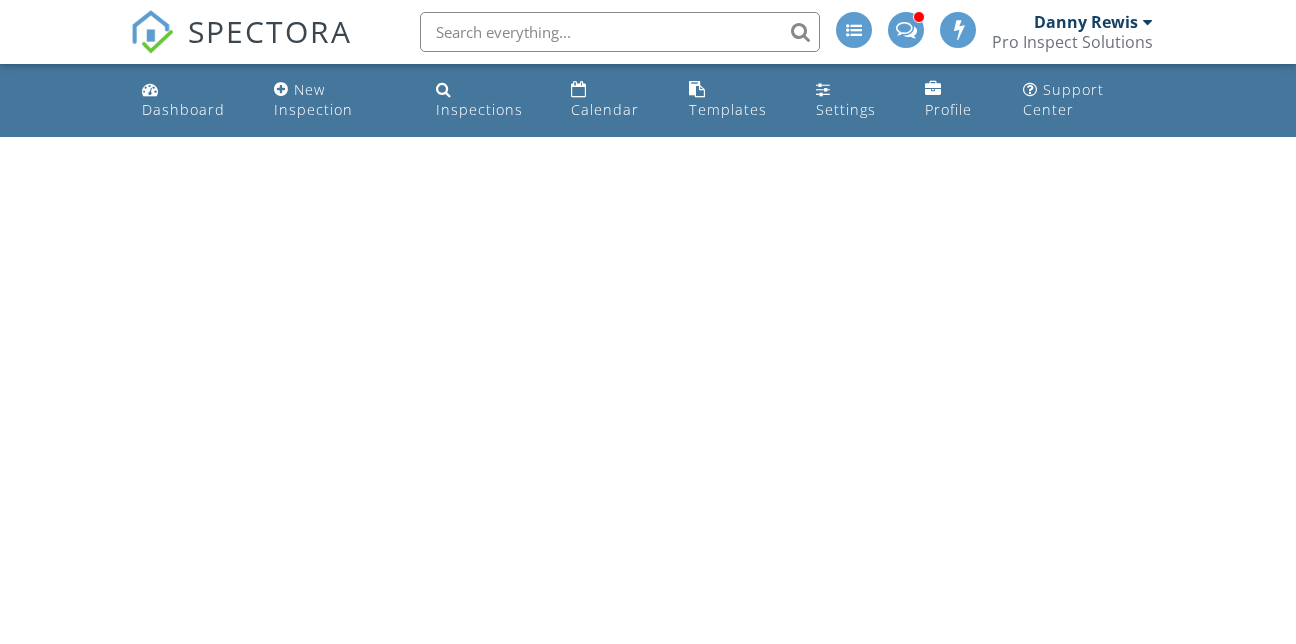 scroll, scrollTop: 0, scrollLeft: 0, axis: both 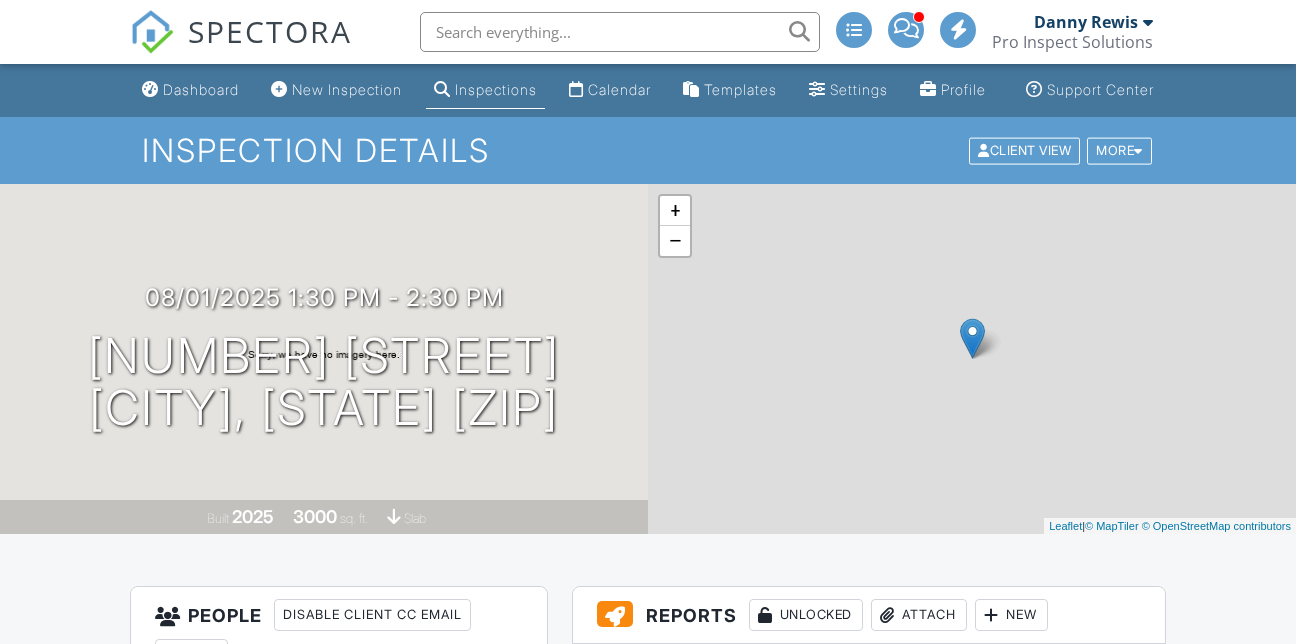 click on "Publish All" at bounding box center [869, 836] 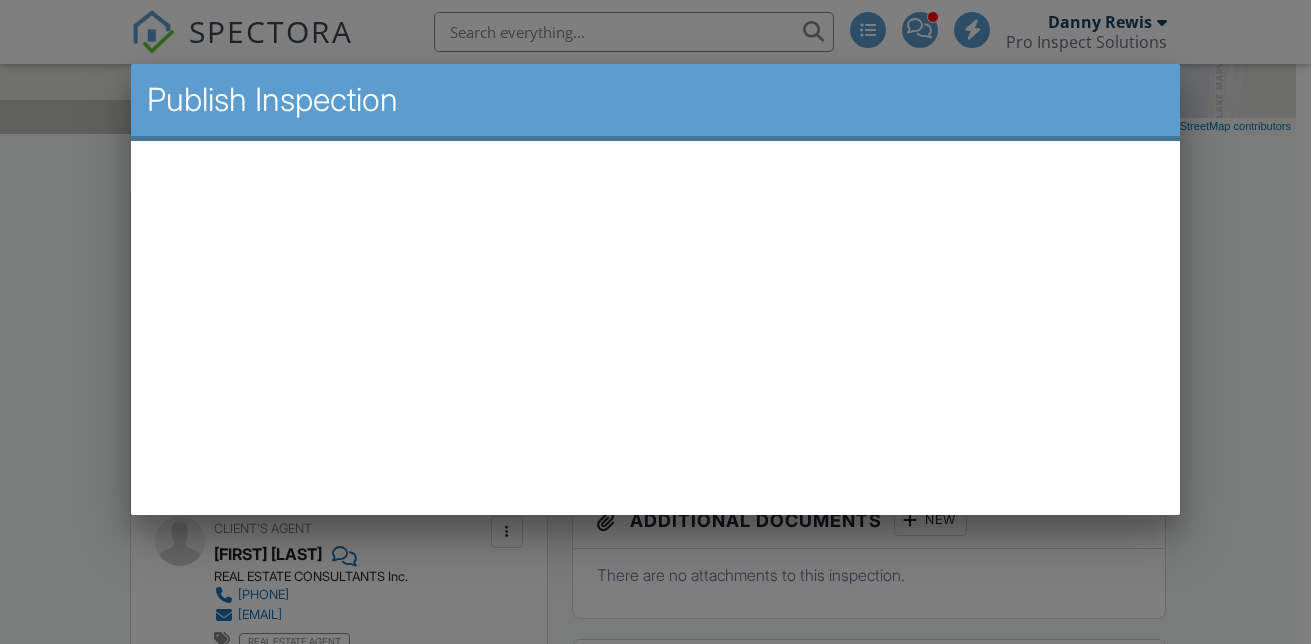 scroll, scrollTop: 0, scrollLeft: 0, axis: both 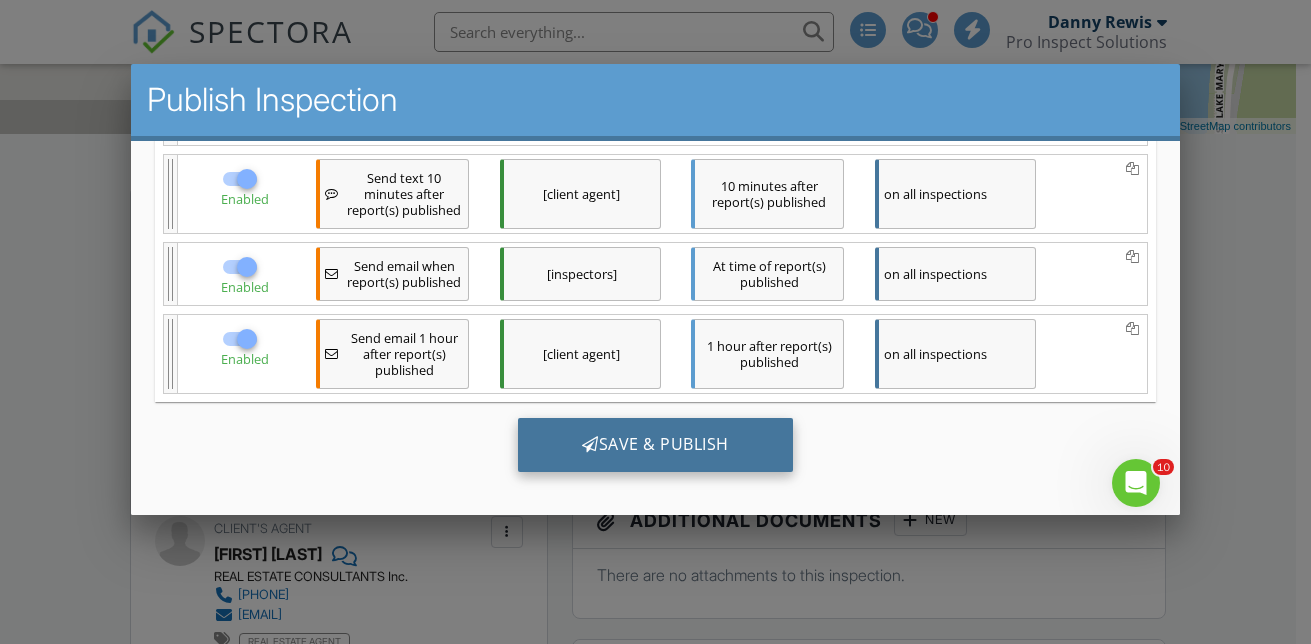 click on "Save & Publish" at bounding box center [655, 445] 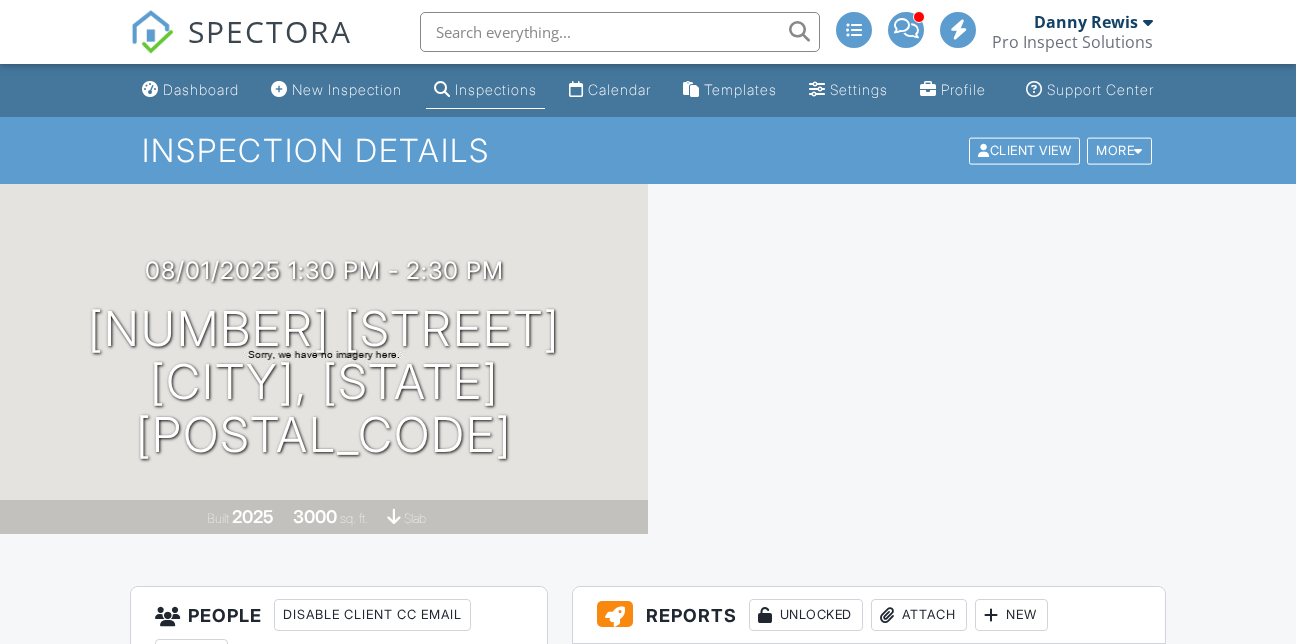 scroll, scrollTop: 0, scrollLeft: 0, axis: both 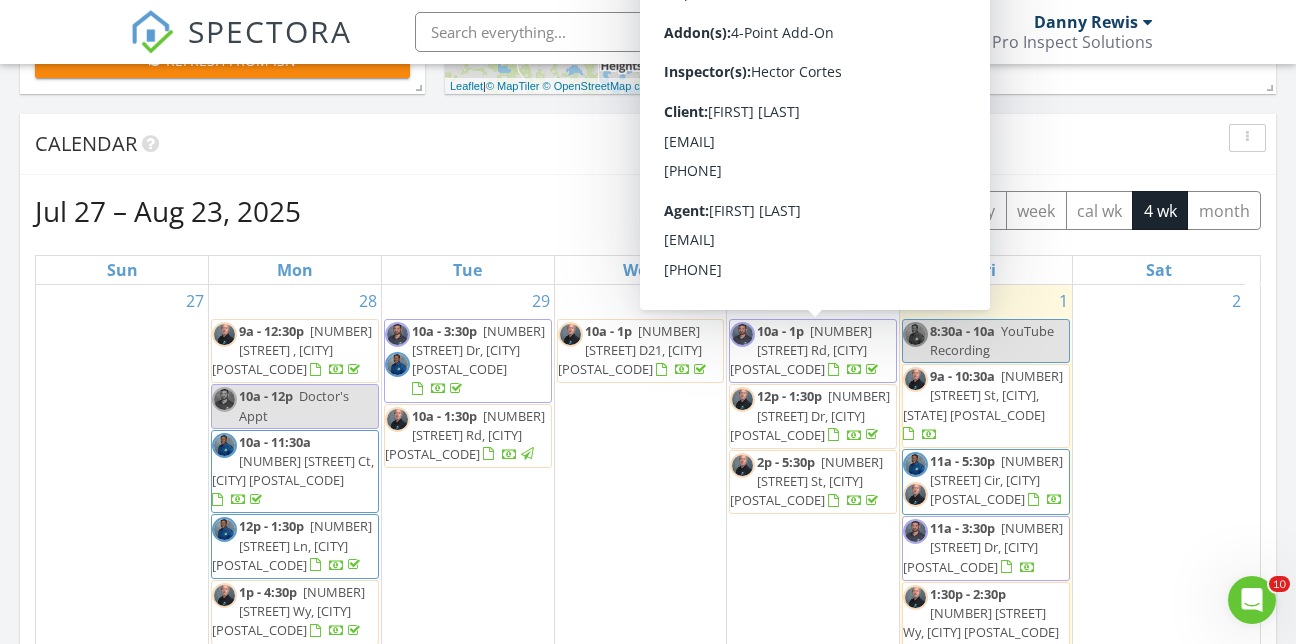 click on "2" at bounding box center (1159, 521) 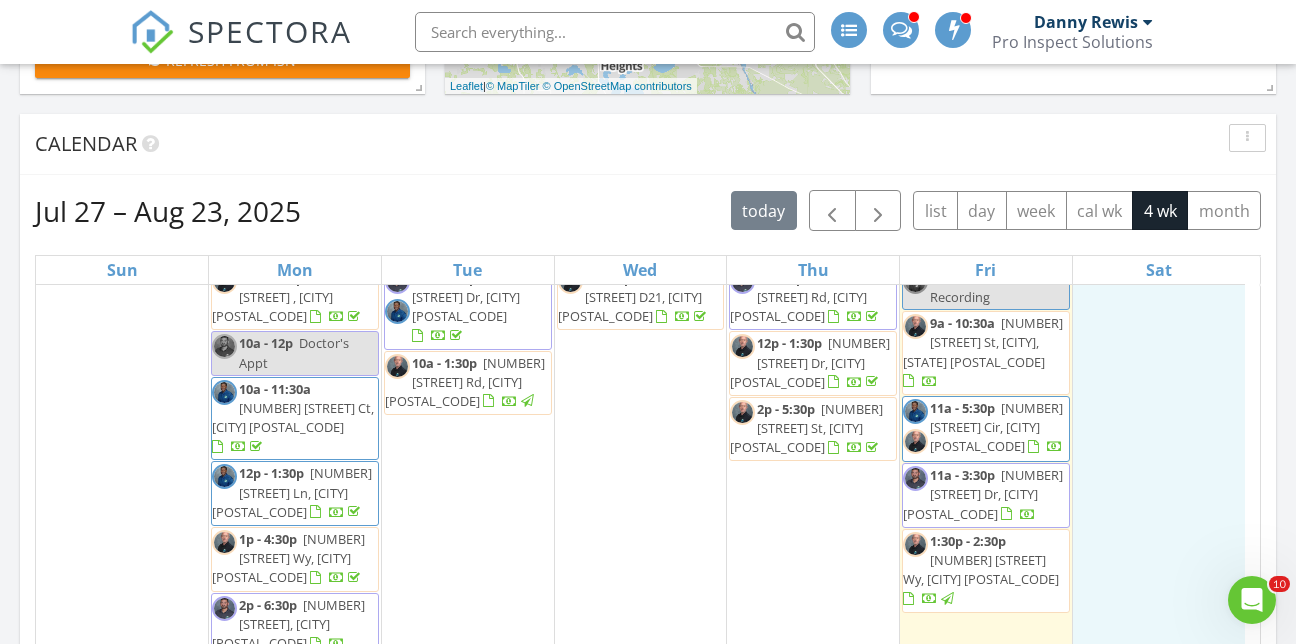 scroll, scrollTop: 100, scrollLeft: 0, axis: vertical 